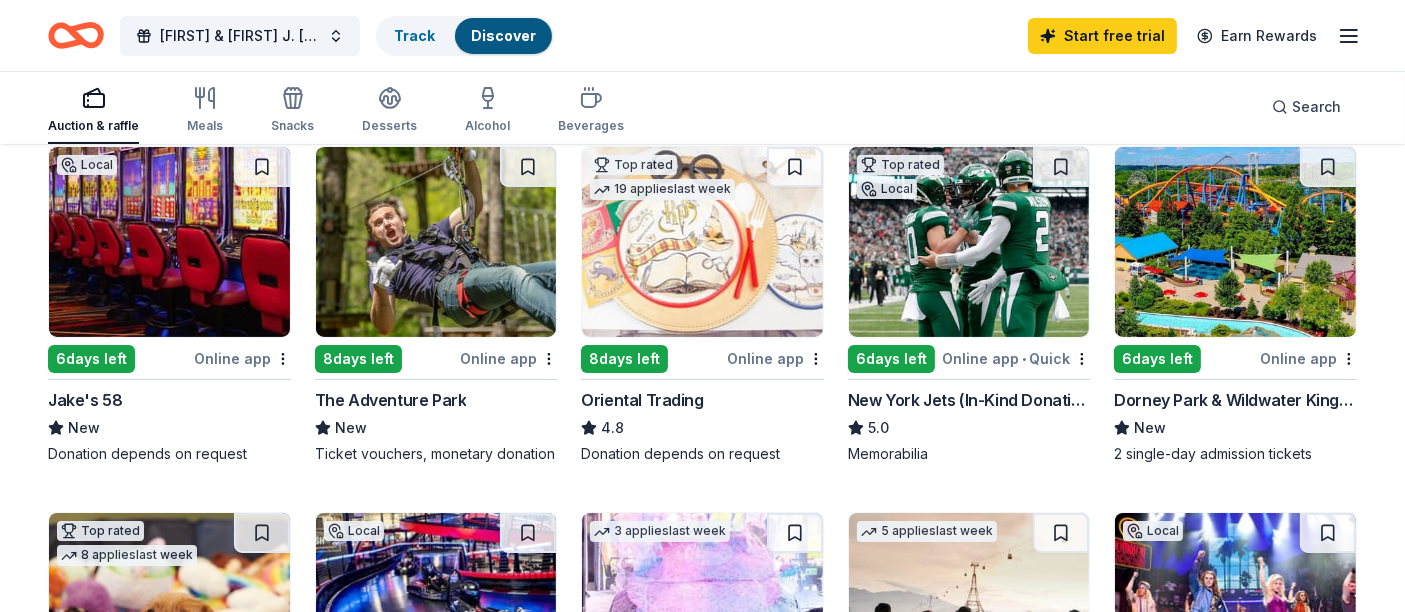 scroll, scrollTop: 333, scrollLeft: 0, axis: vertical 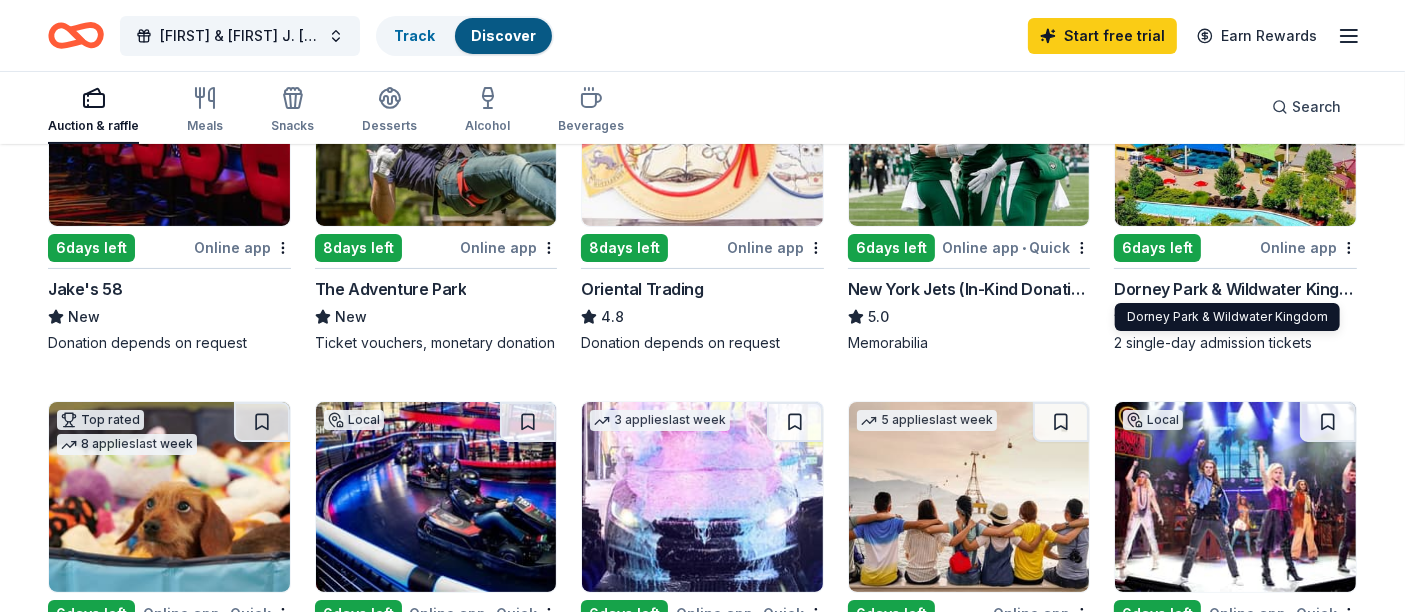 click on "Dorney Park & Wildwater Kingdom" at bounding box center [1235, 289] 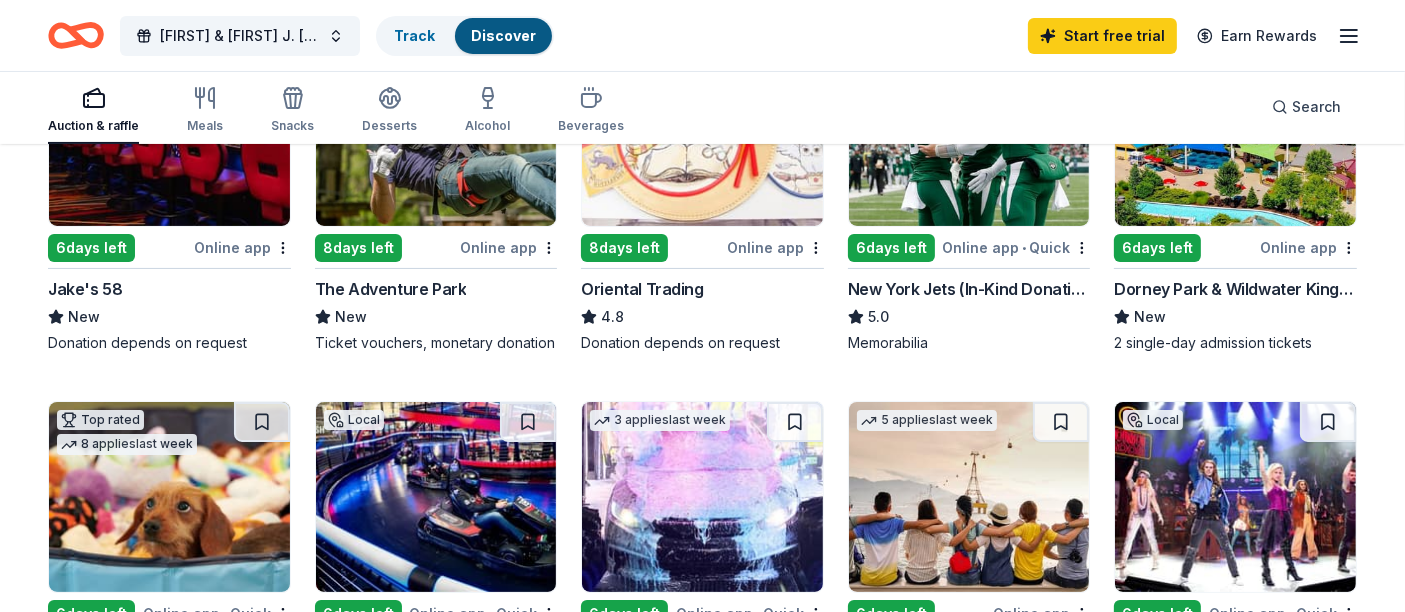scroll, scrollTop: 555, scrollLeft: 0, axis: vertical 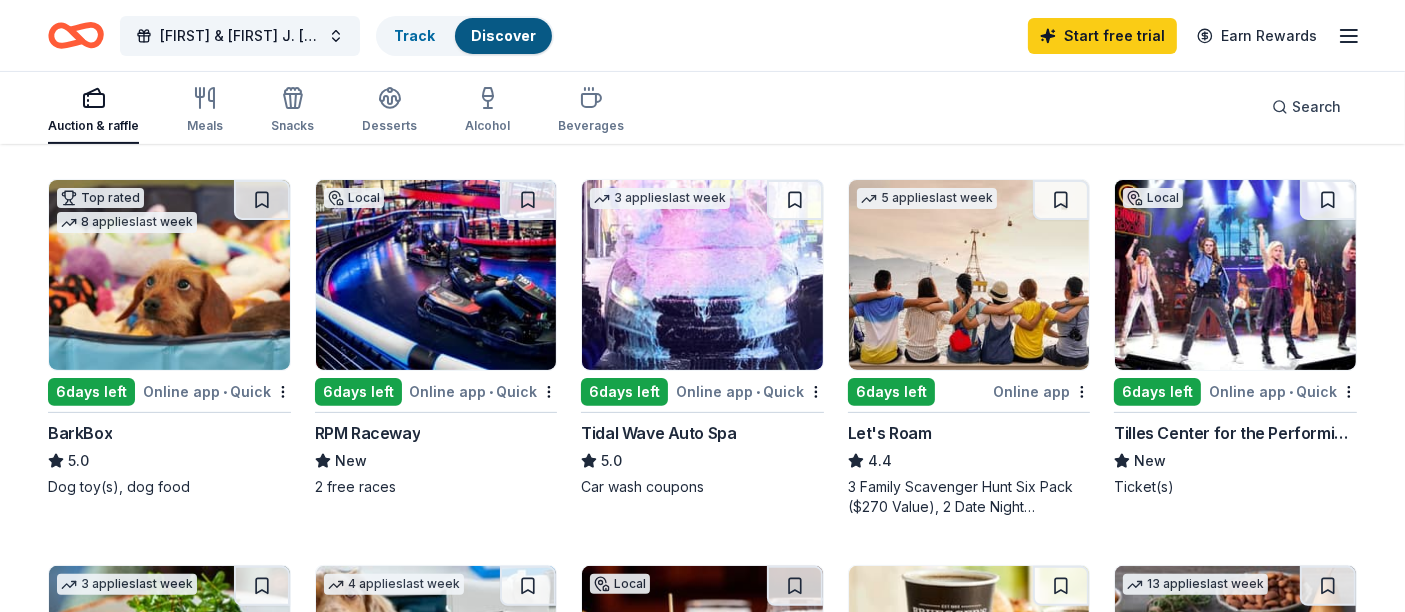 click on "RPM Raceway" at bounding box center (368, 433) 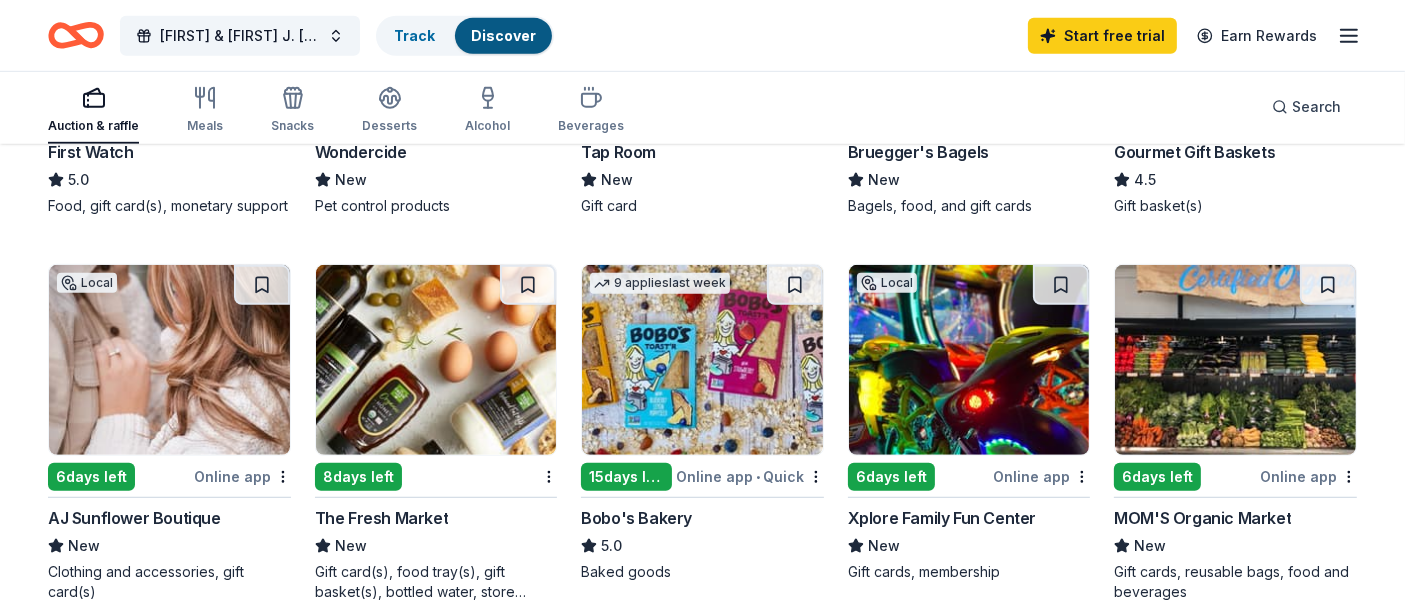 scroll, scrollTop: 1333, scrollLeft: 0, axis: vertical 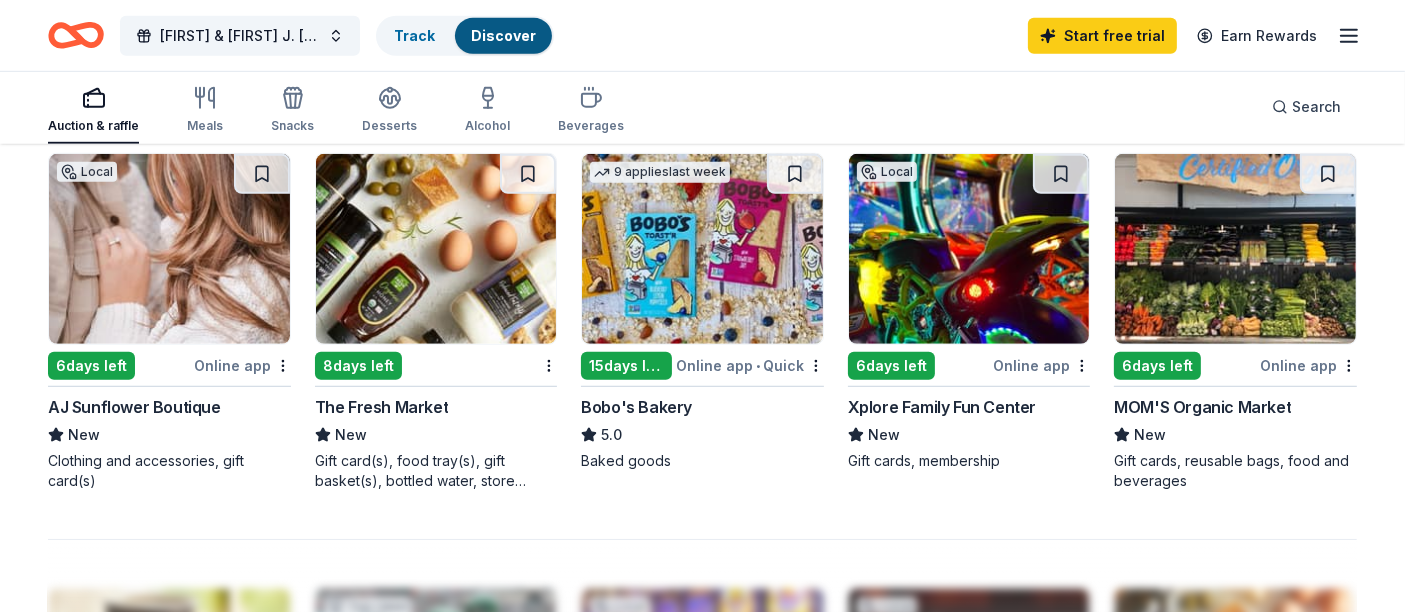 click on "AJ Sunflower Boutique" at bounding box center (134, 407) 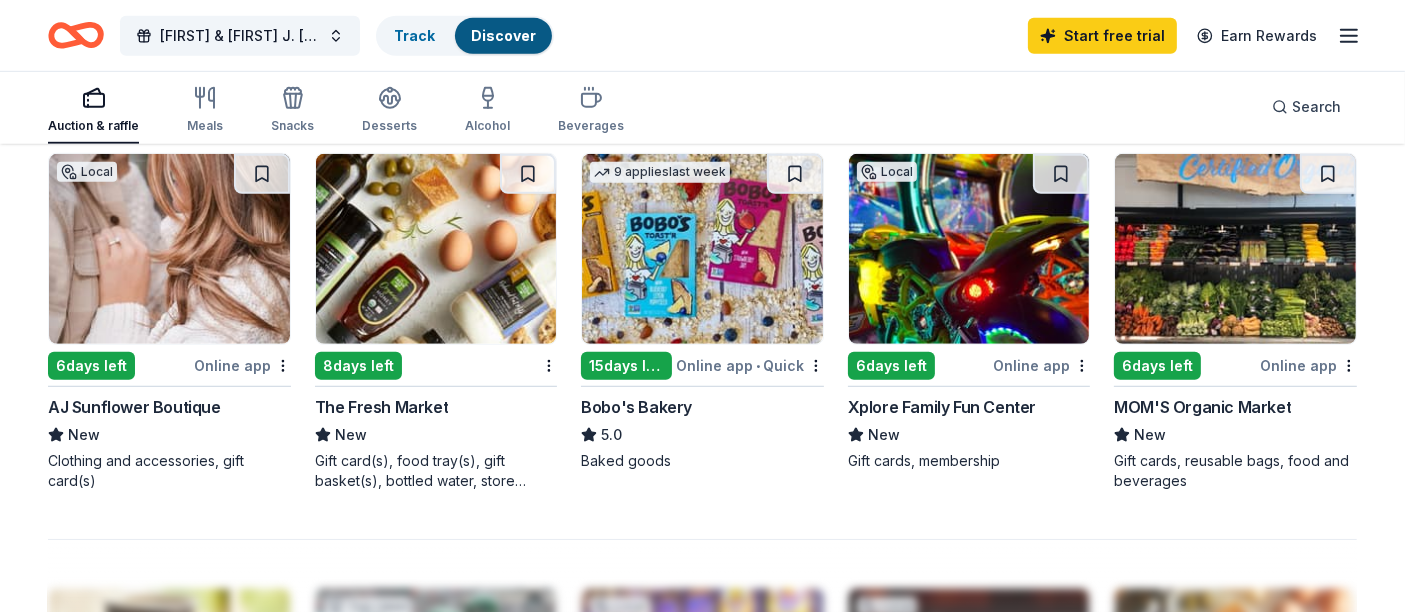 click on "15  days left" at bounding box center (626, 366) 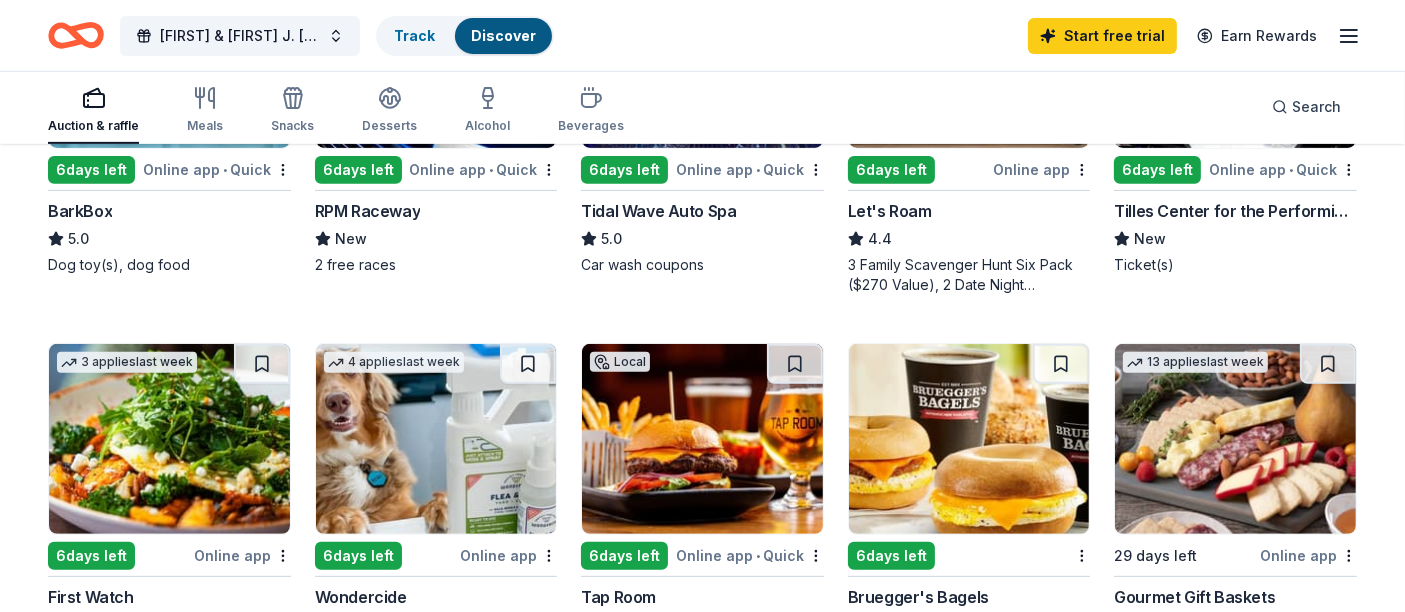 scroll, scrollTop: 888, scrollLeft: 0, axis: vertical 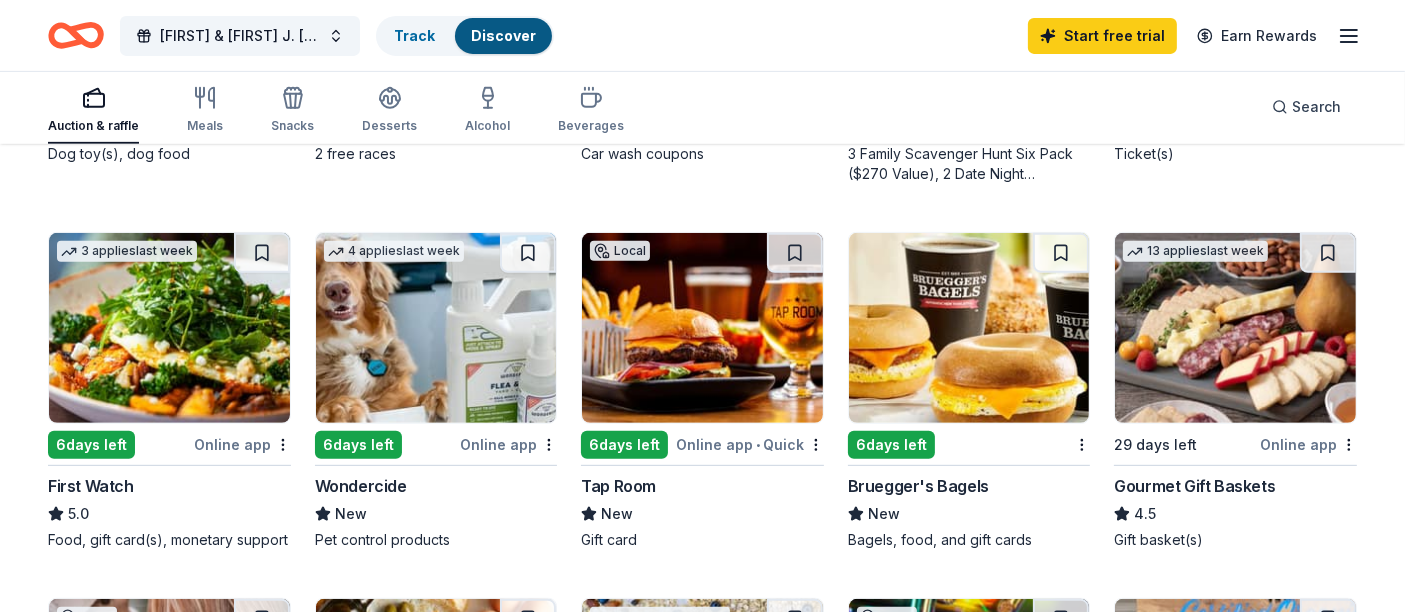 click on "6  days left" at bounding box center [891, 445] 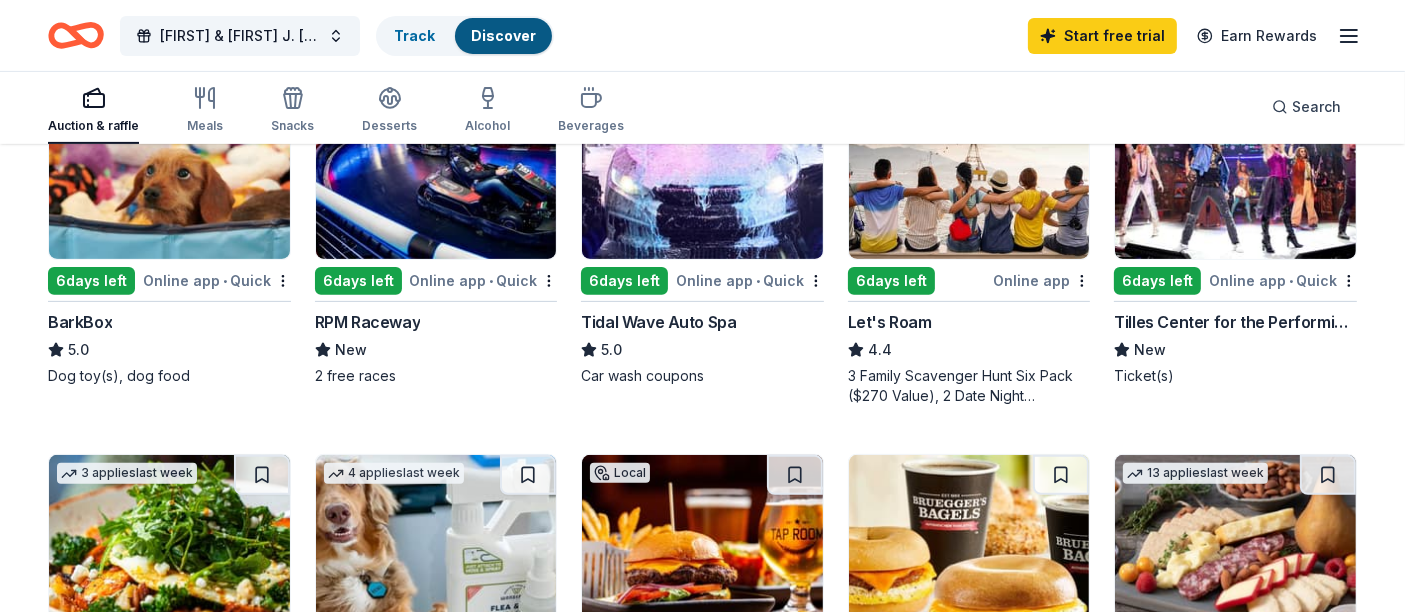 scroll, scrollTop: 555, scrollLeft: 0, axis: vertical 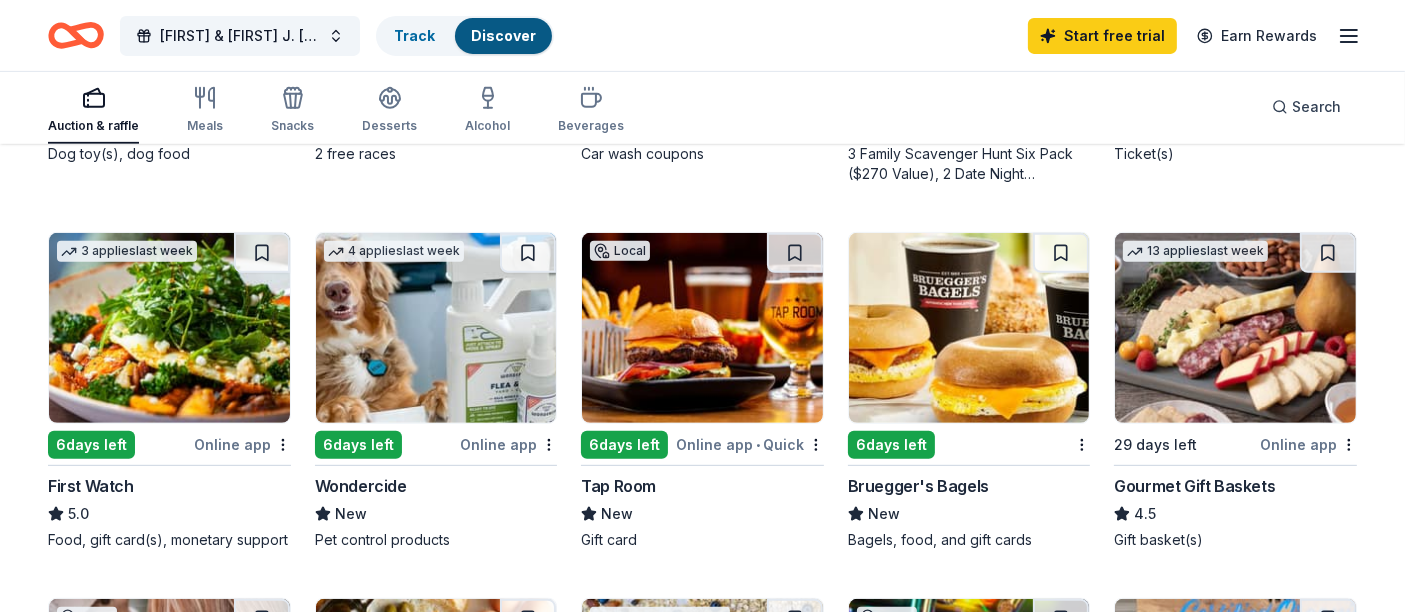 click on "Online app • Quick" at bounding box center (750, 444) 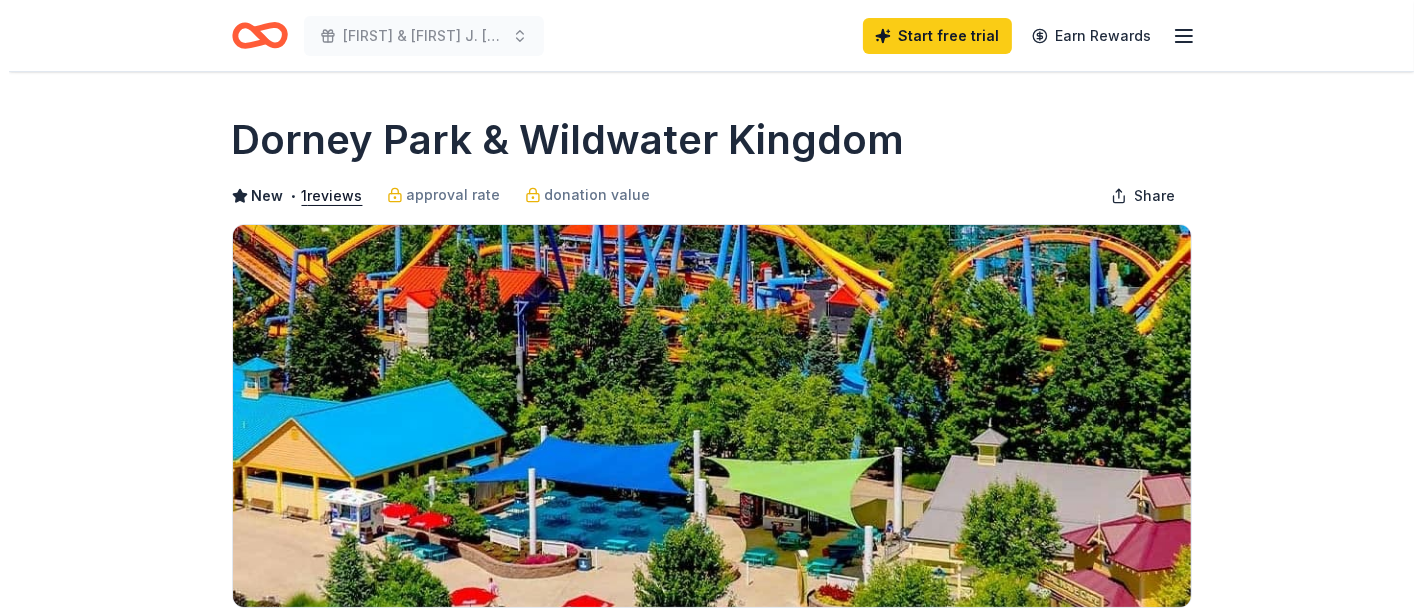 scroll, scrollTop: 444, scrollLeft: 0, axis: vertical 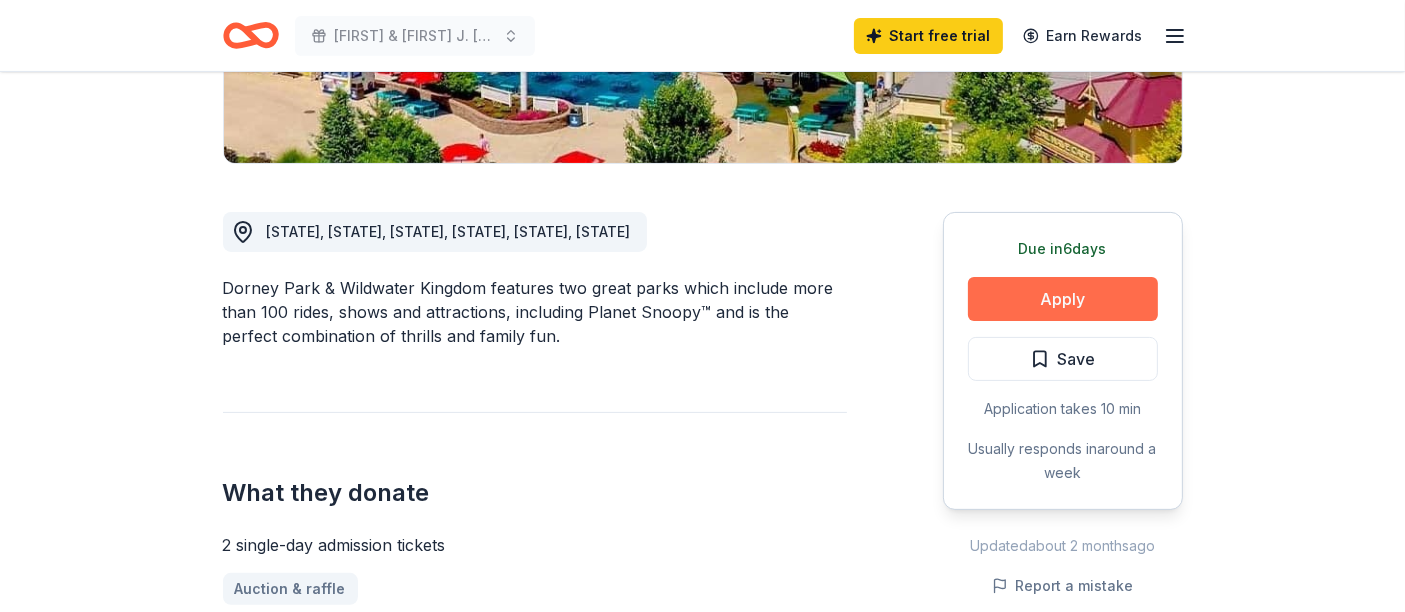 click on "Apply" at bounding box center [1063, 299] 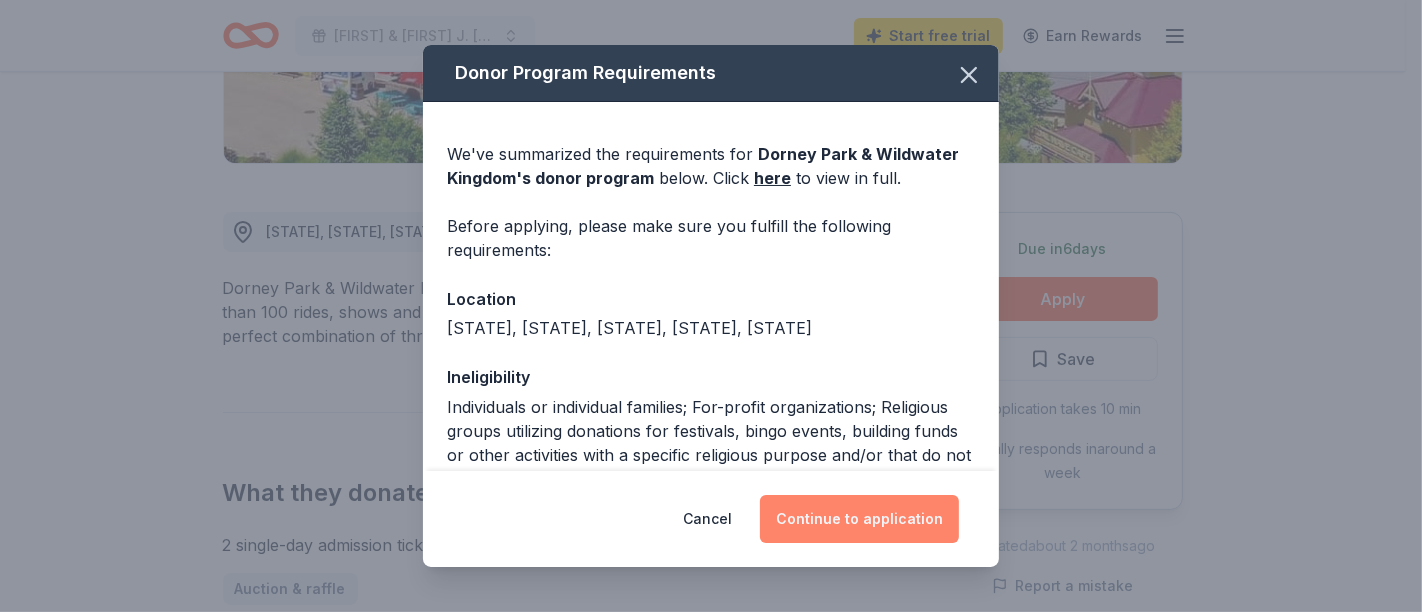 click on "Continue to application" at bounding box center [859, 519] 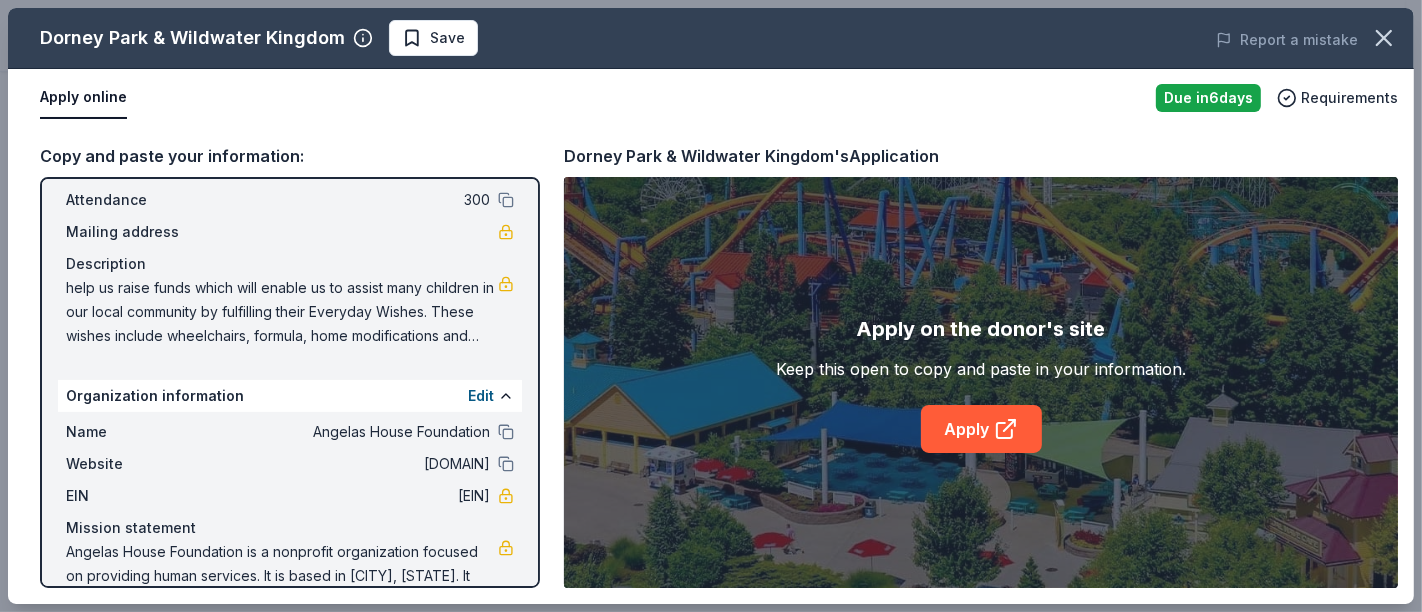 scroll, scrollTop: 158, scrollLeft: 0, axis: vertical 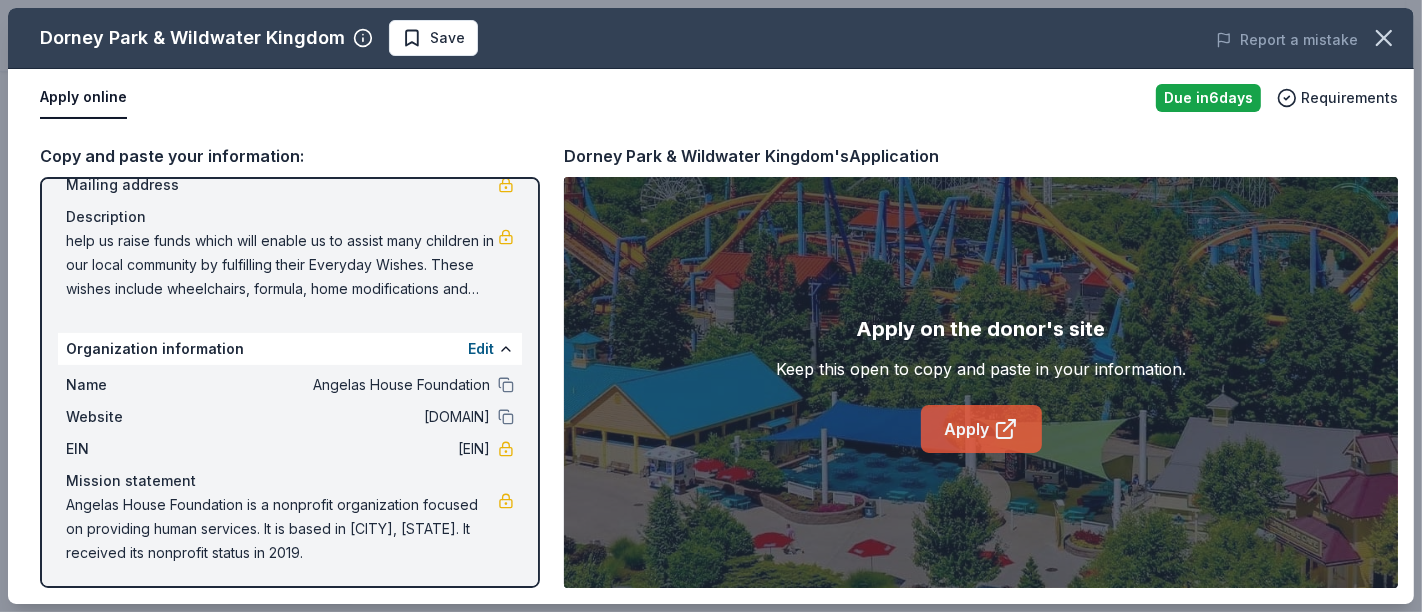 click on "Apply" at bounding box center [981, 429] 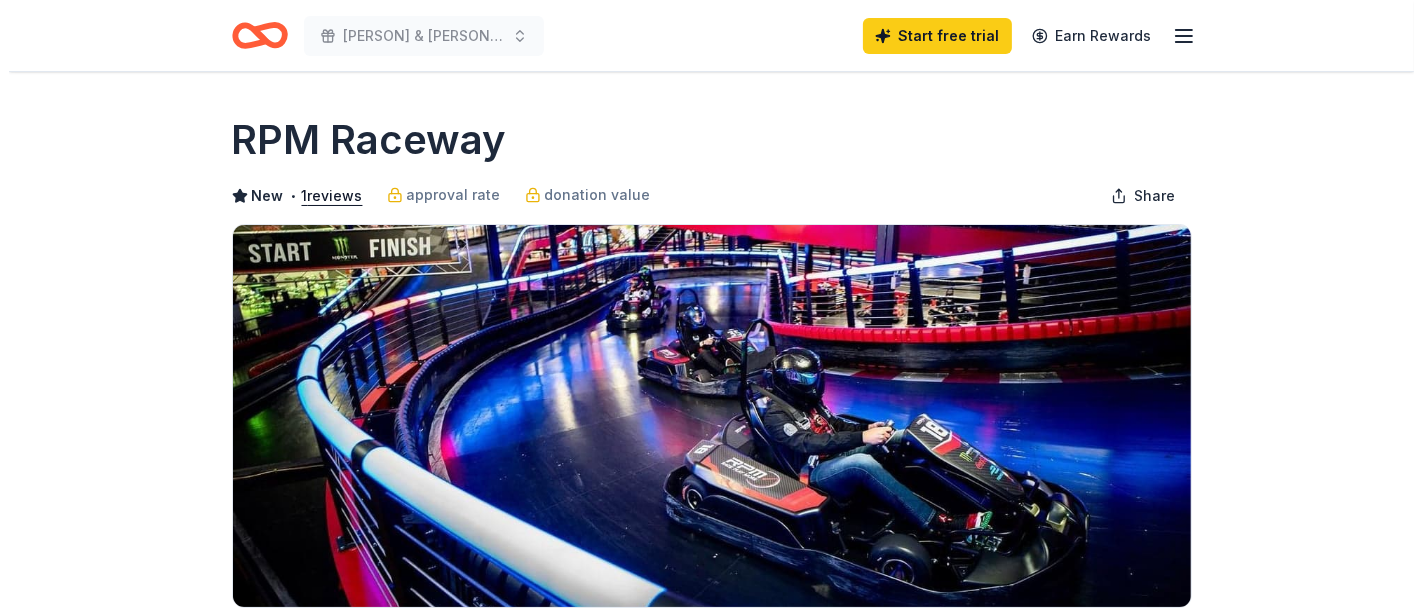 scroll, scrollTop: 333, scrollLeft: 0, axis: vertical 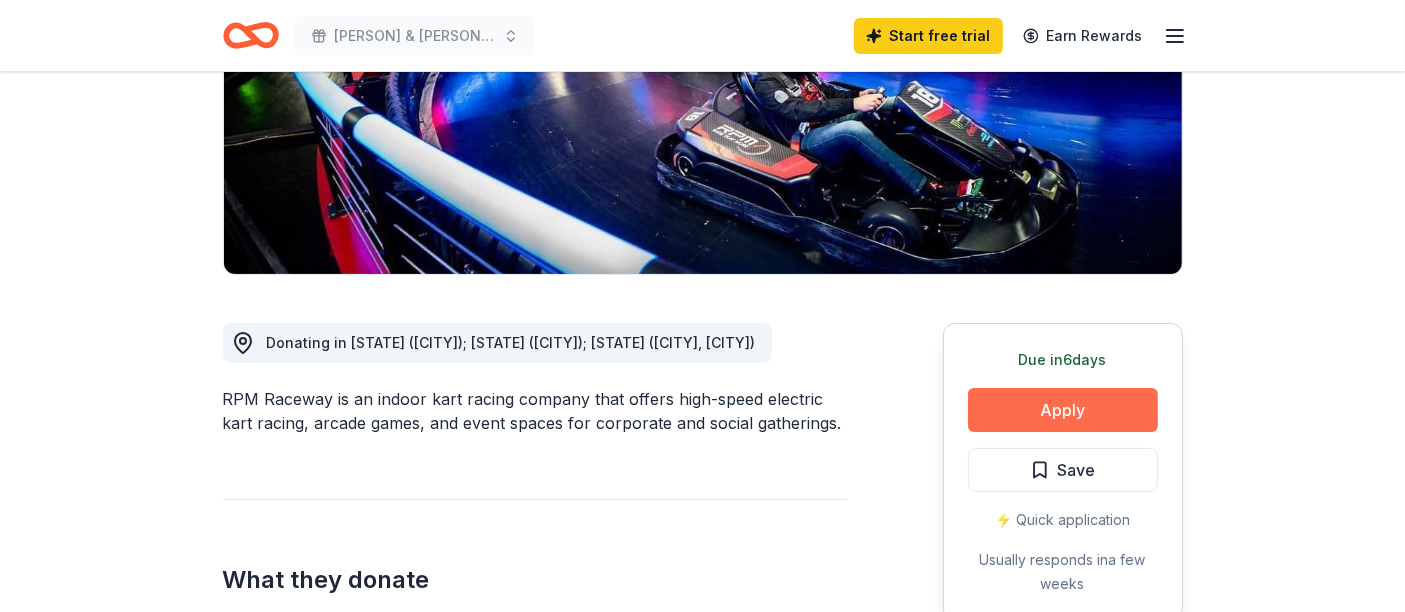 click on "Apply" at bounding box center (1063, 410) 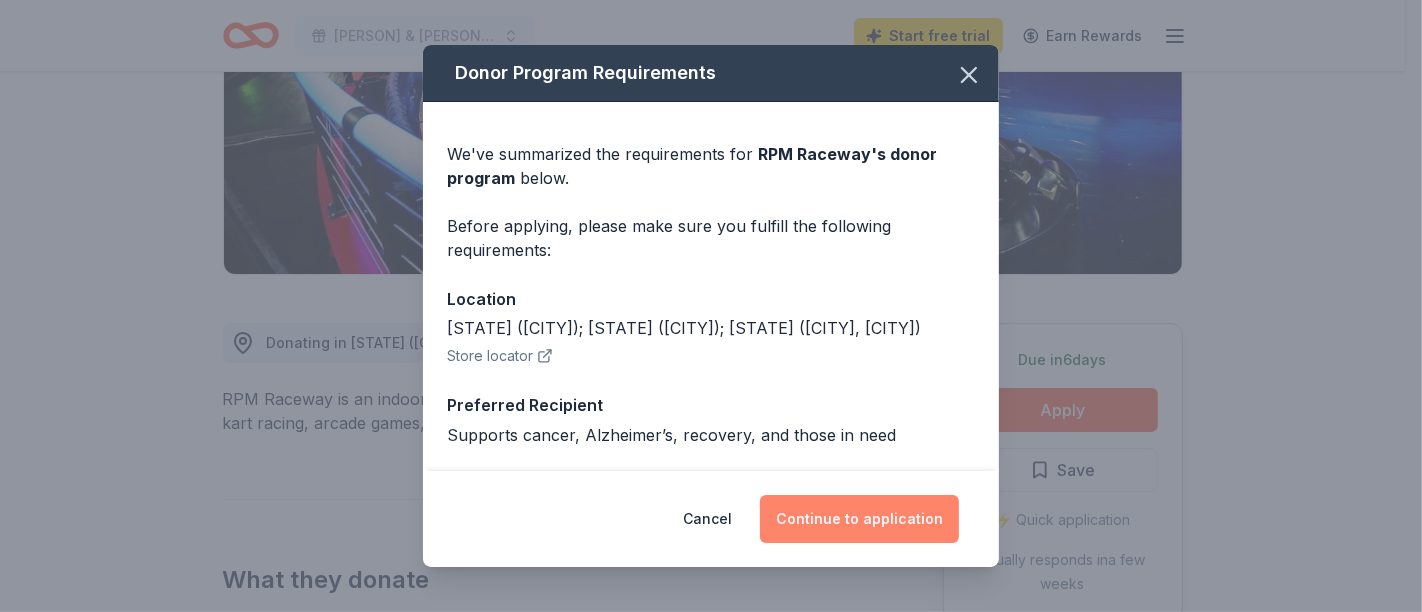 click on "Continue to application" at bounding box center (859, 519) 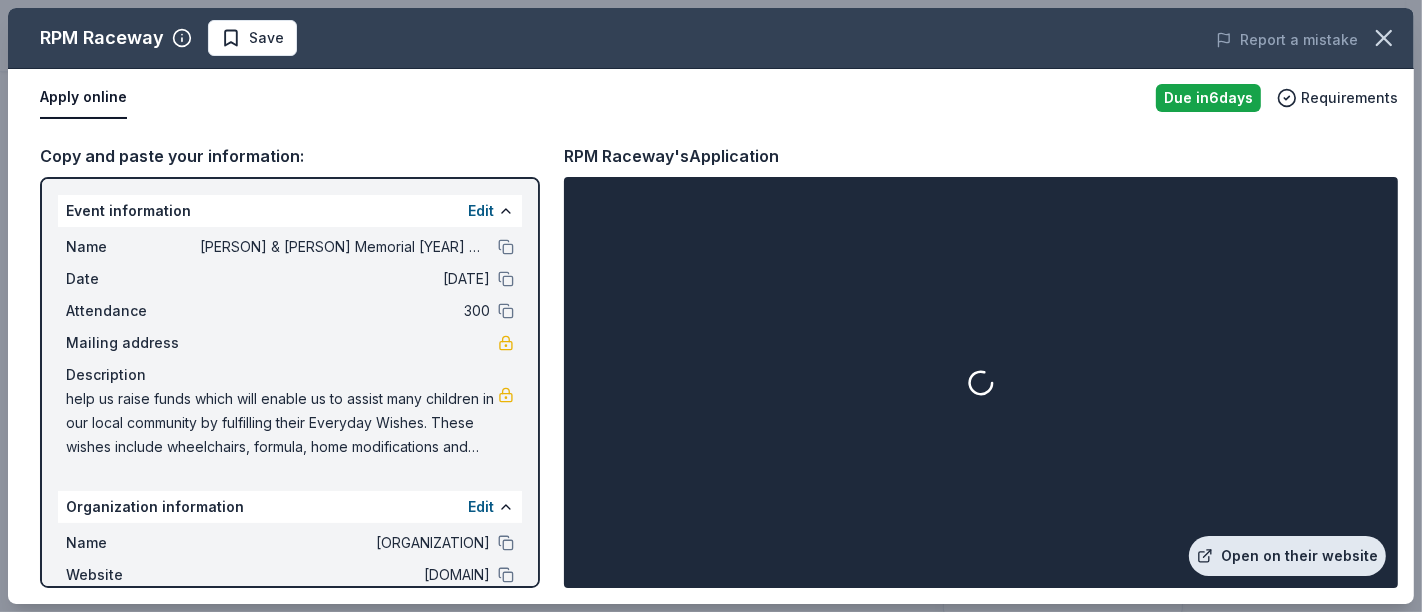 click on "Open on their website" at bounding box center (1287, 556) 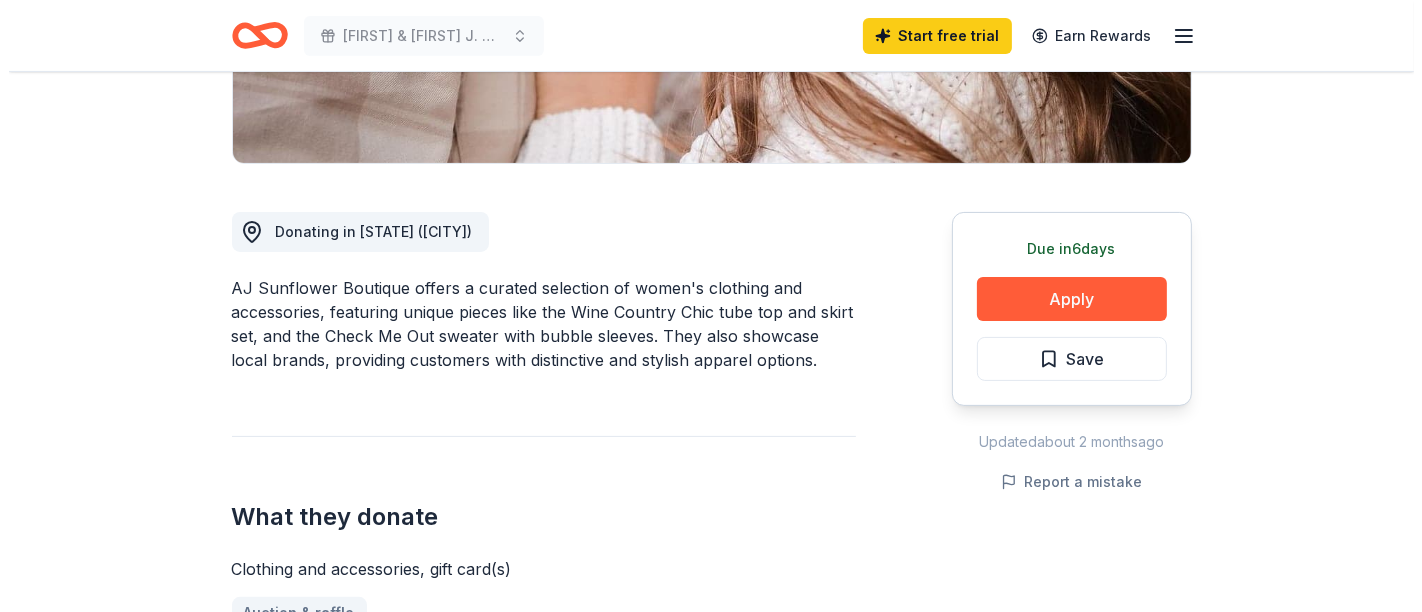 scroll, scrollTop: 222, scrollLeft: 0, axis: vertical 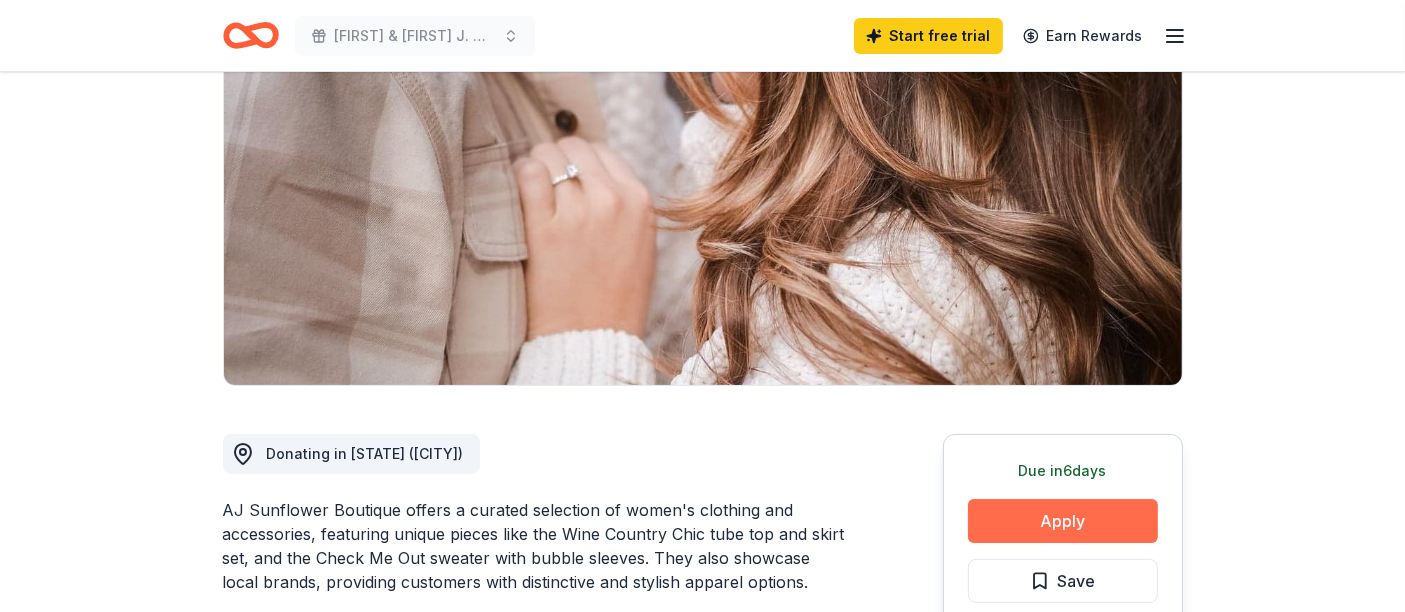 click on "Apply" at bounding box center [1063, 521] 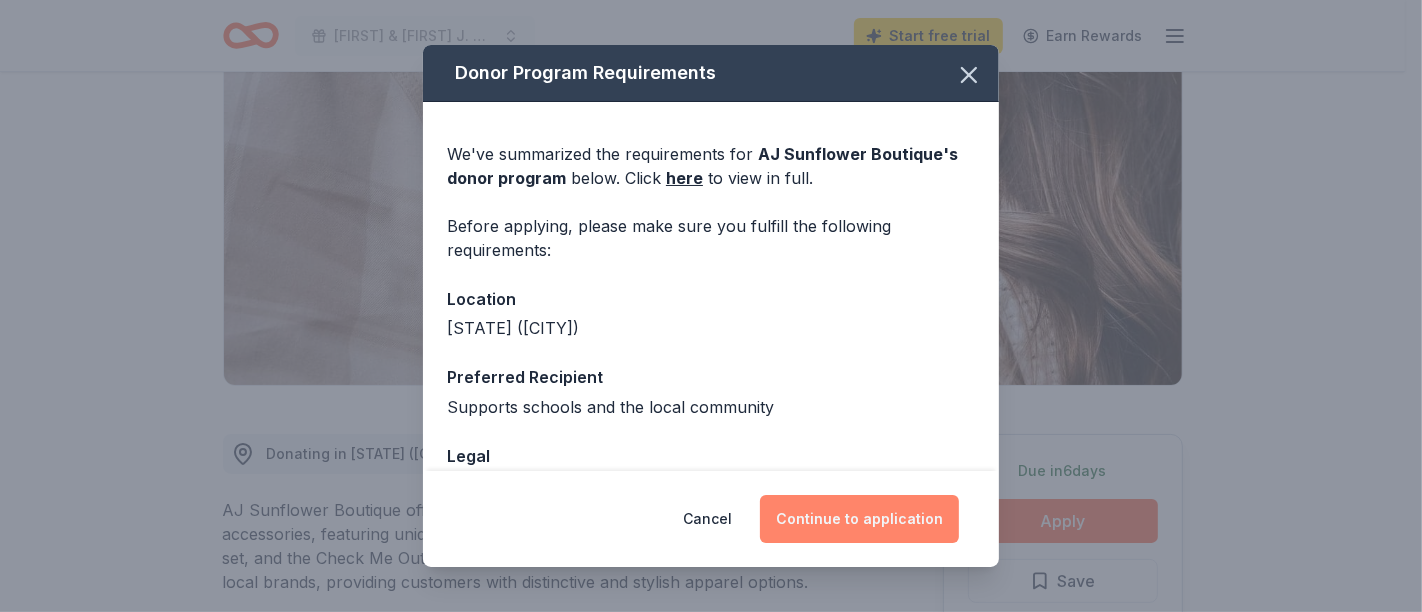 click on "Continue to application" at bounding box center (859, 519) 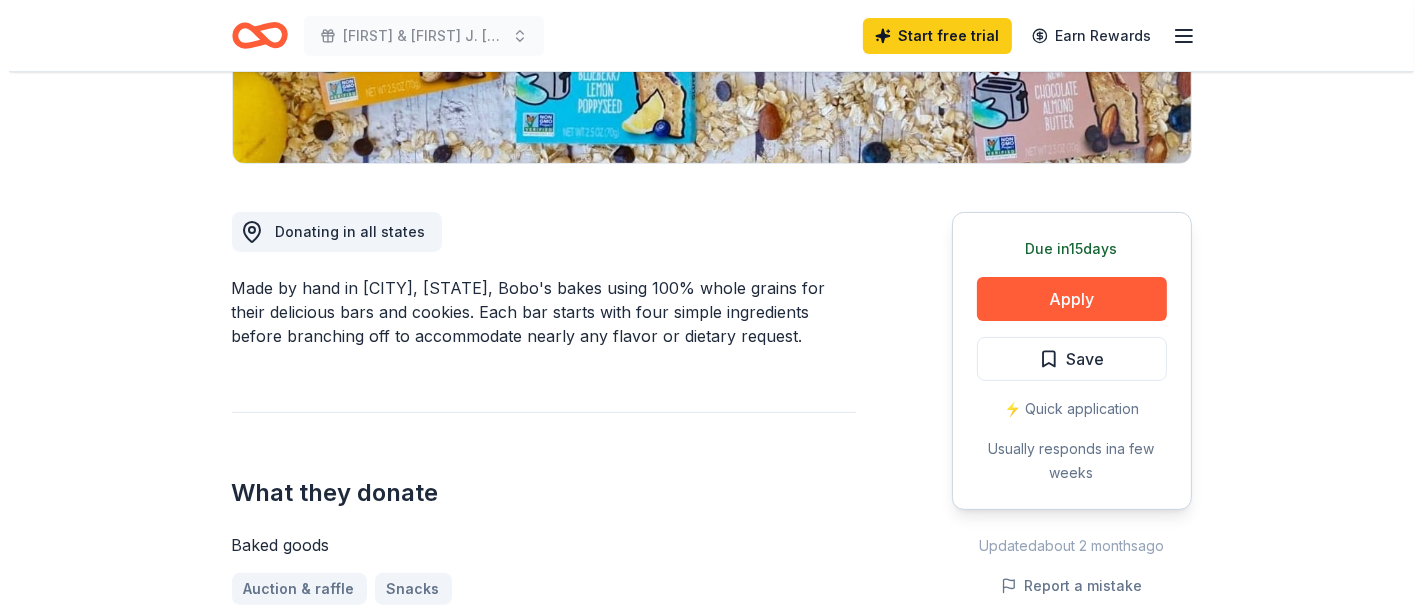 scroll, scrollTop: 555, scrollLeft: 0, axis: vertical 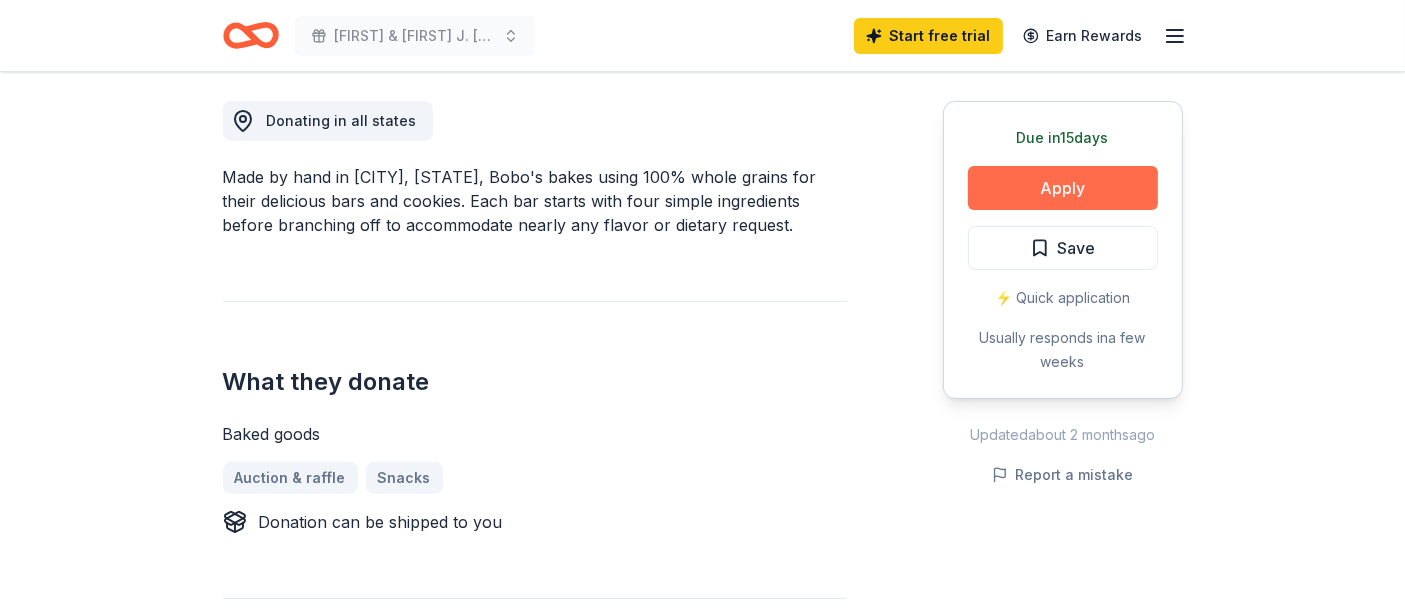 click on "Apply" at bounding box center [1063, 188] 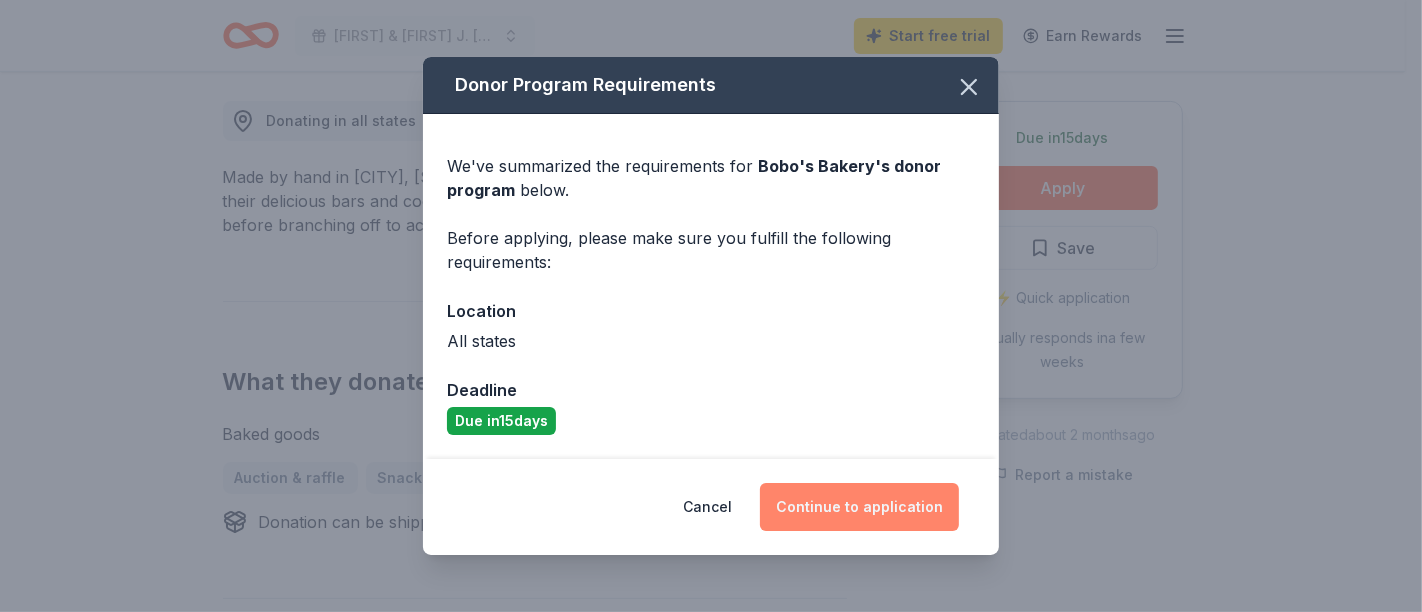 click on "Continue to application" at bounding box center (859, 507) 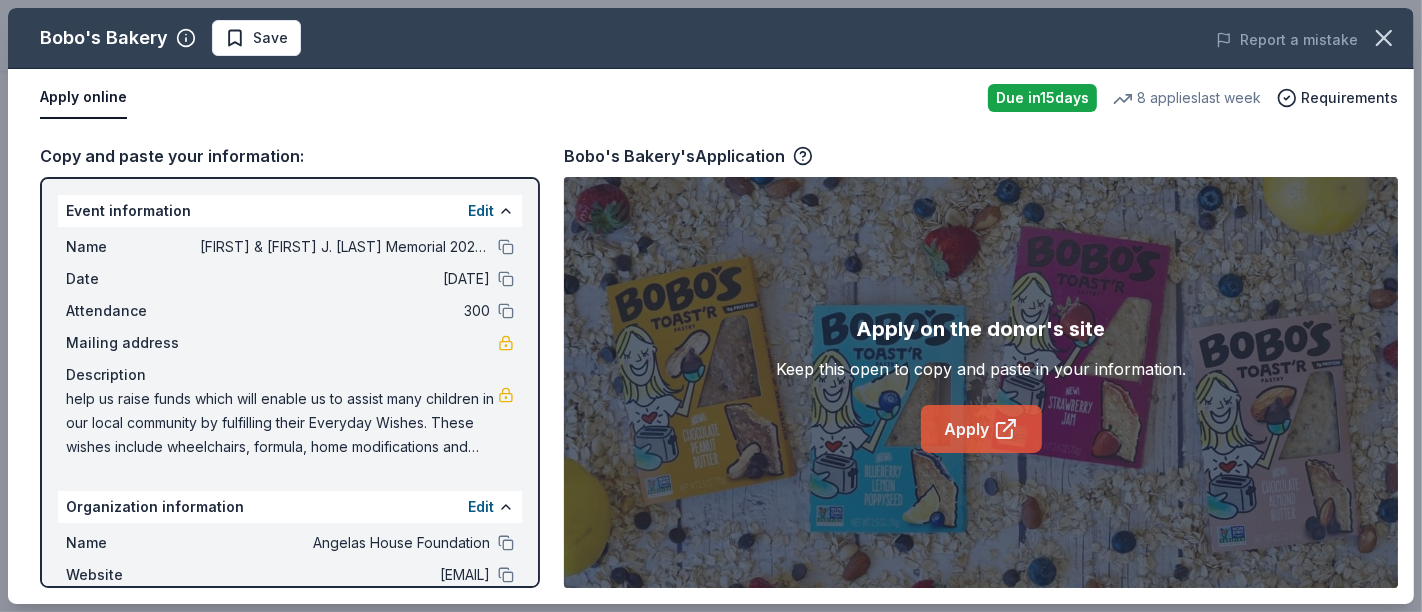 click on "Apply" at bounding box center [981, 429] 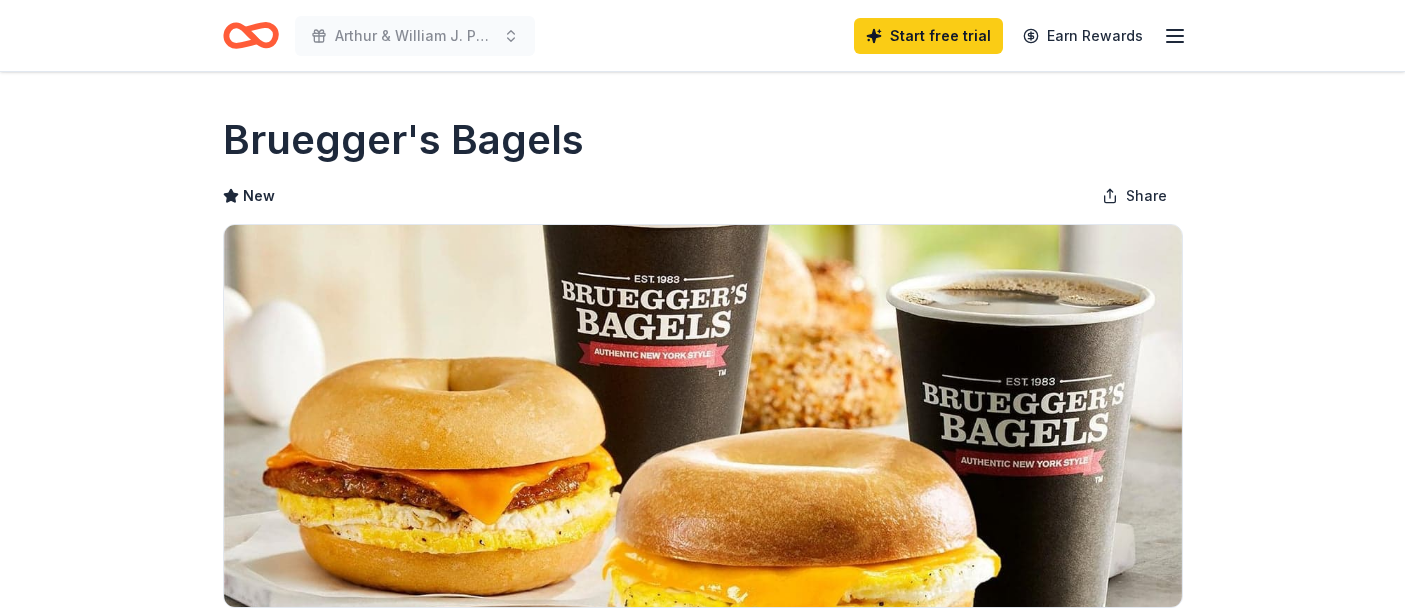 scroll, scrollTop: 0, scrollLeft: 0, axis: both 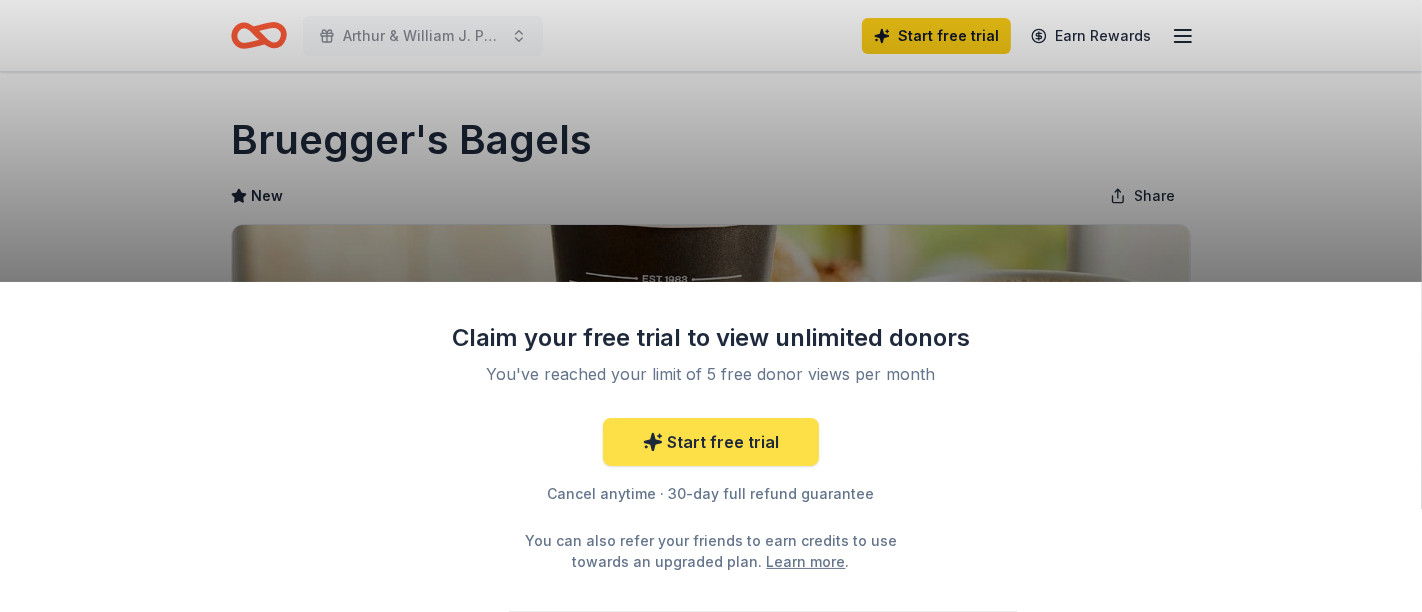click on "Start free  trial" at bounding box center (711, 442) 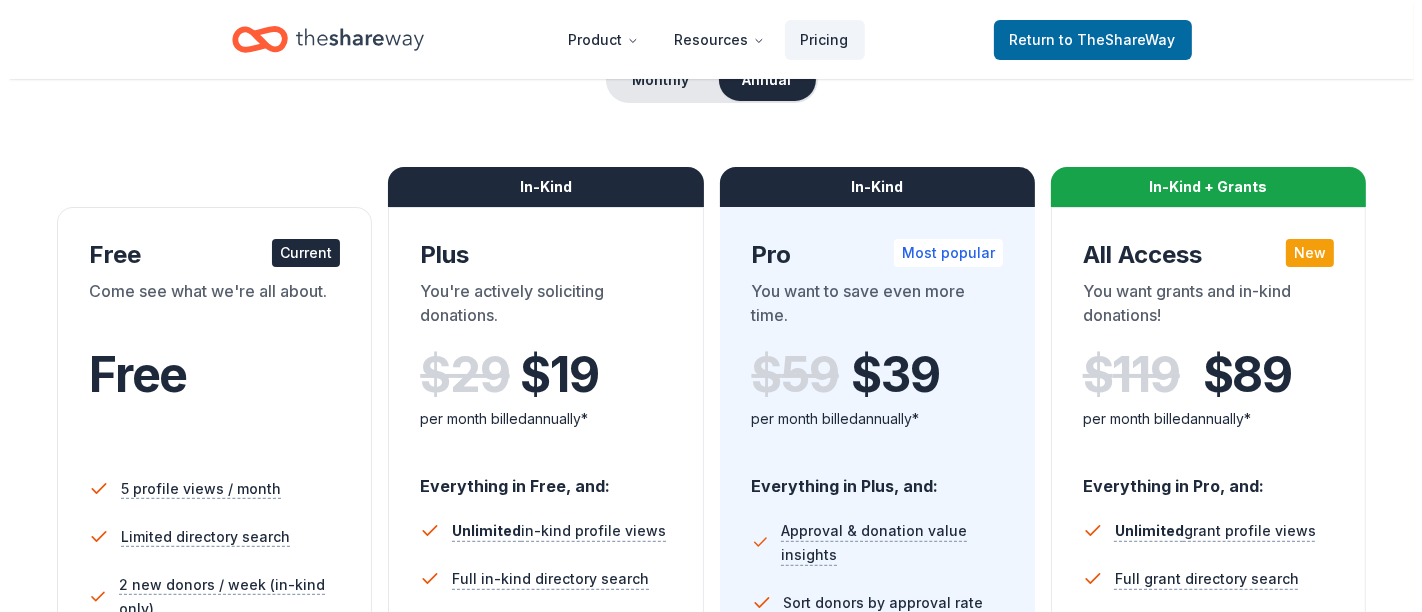 scroll, scrollTop: 0, scrollLeft: 0, axis: both 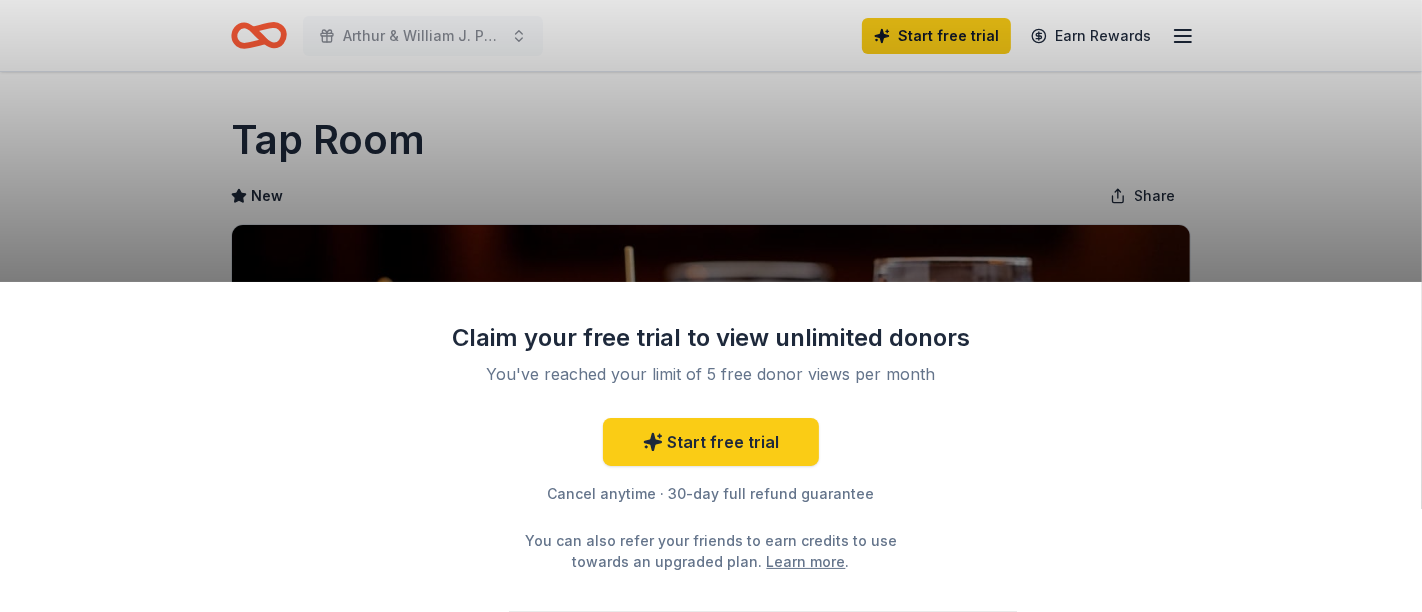 click on "Claim your free trial to view unlimited donors You've reached your limit of 5 free donor views per month Start free  trial Cancel anytime · 30-day full refund guarantee You can also refer your friends to earn credits to use towards an upgraded plan.   Learn more ." at bounding box center [711, 306] 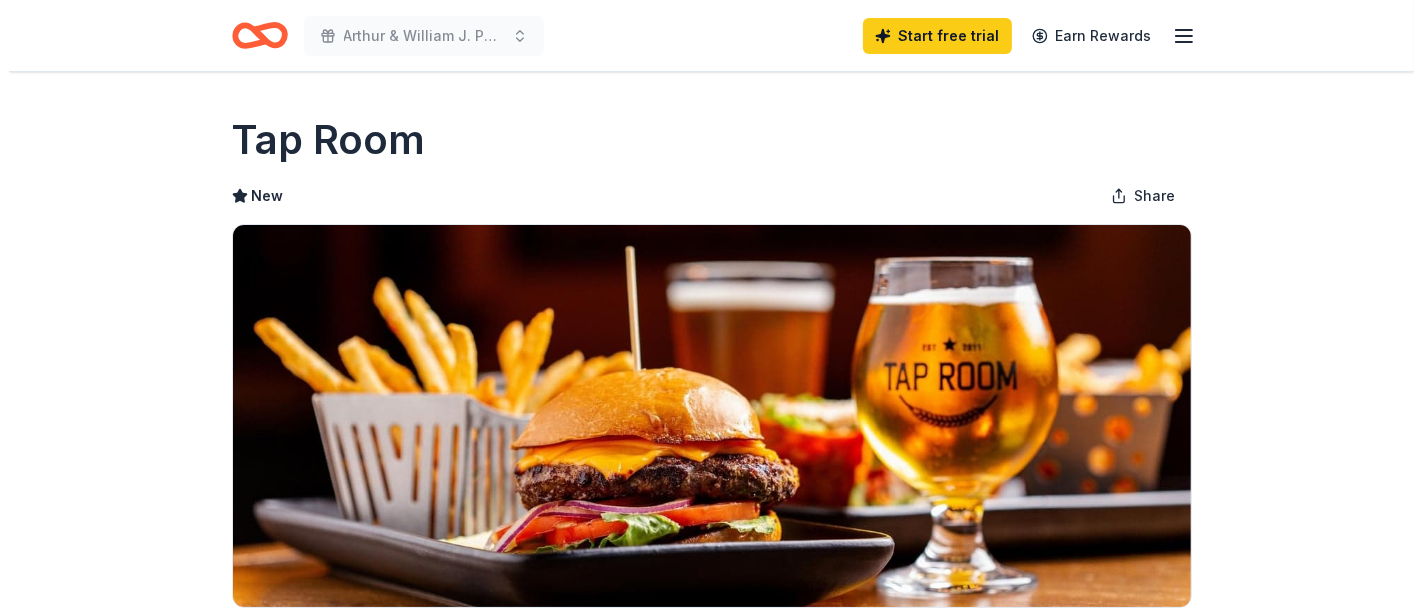 scroll, scrollTop: 333, scrollLeft: 0, axis: vertical 